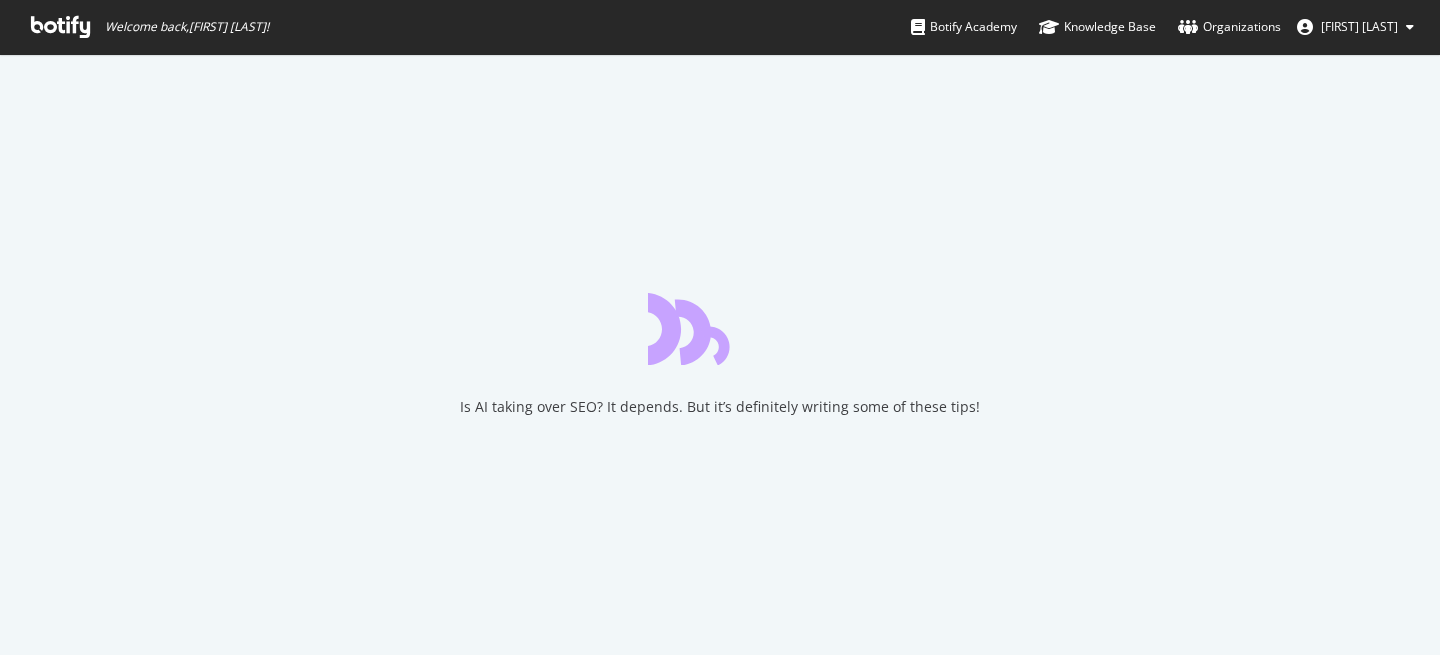 scroll, scrollTop: 0, scrollLeft: 0, axis: both 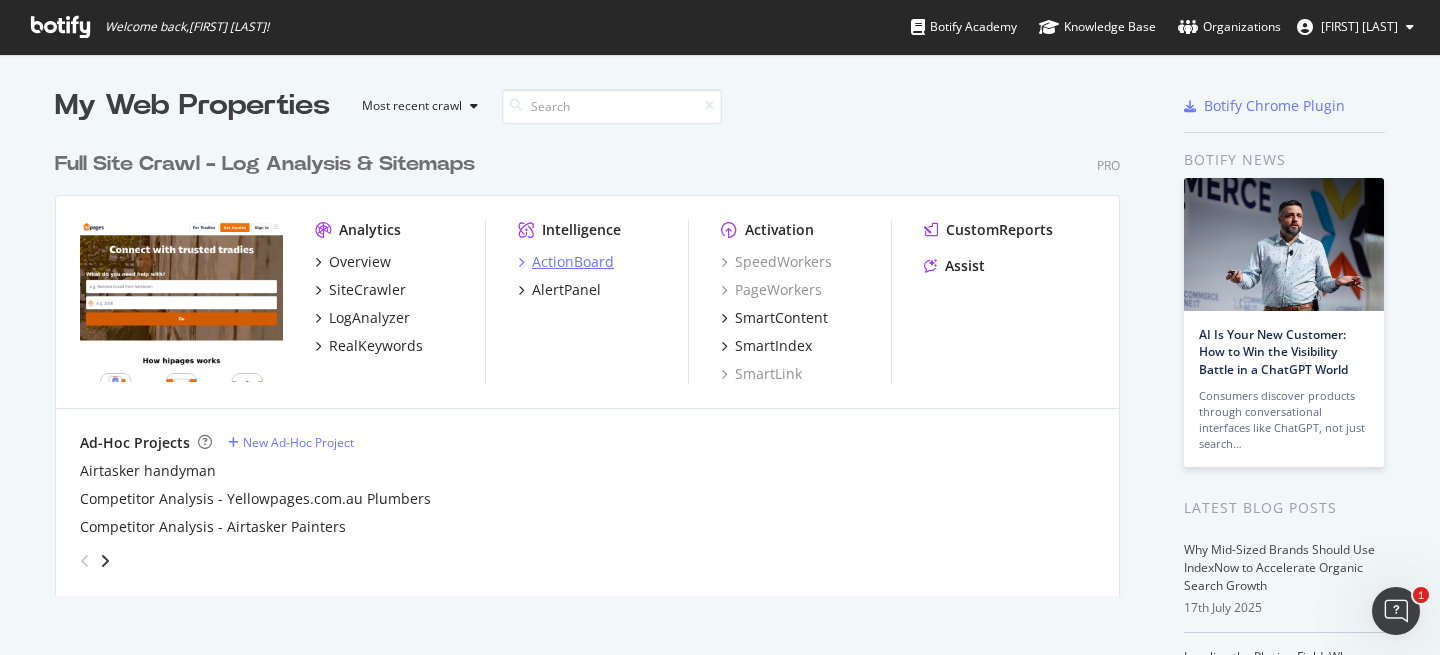 click on "ActionBoard" at bounding box center (573, 262) 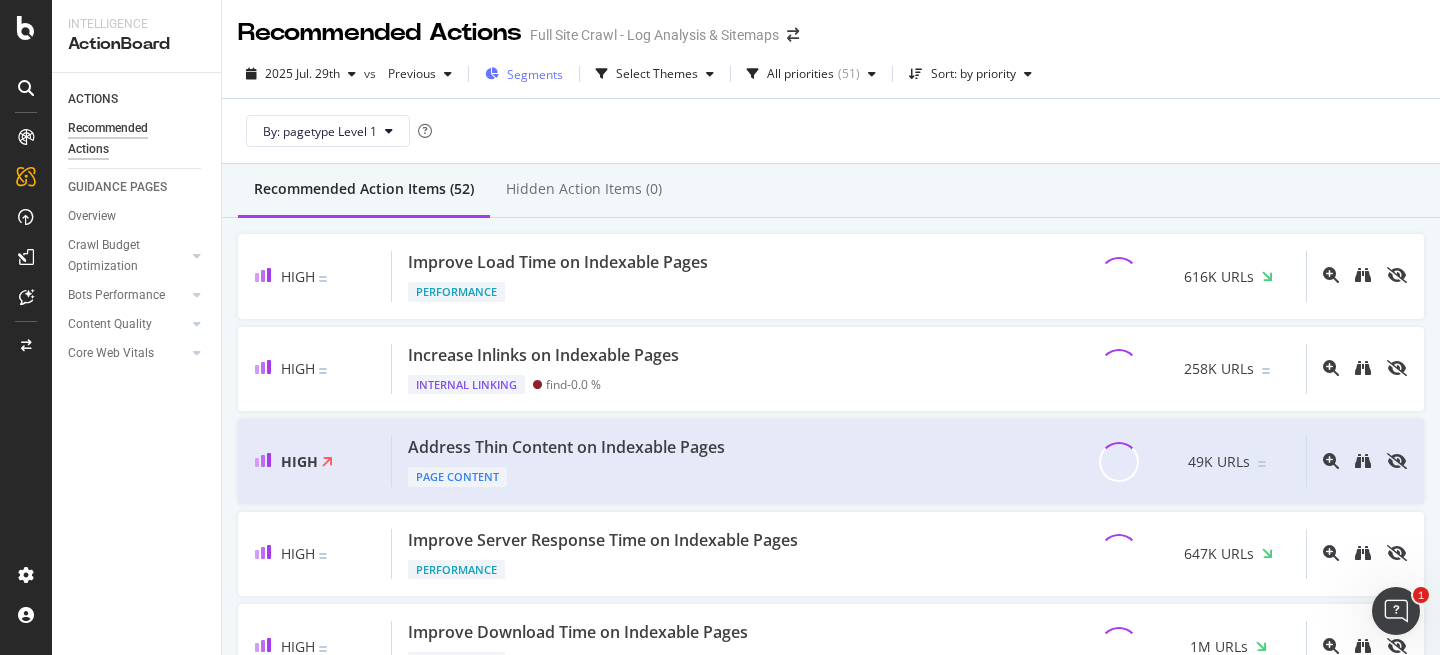 click on "Segments" at bounding box center (535, 74) 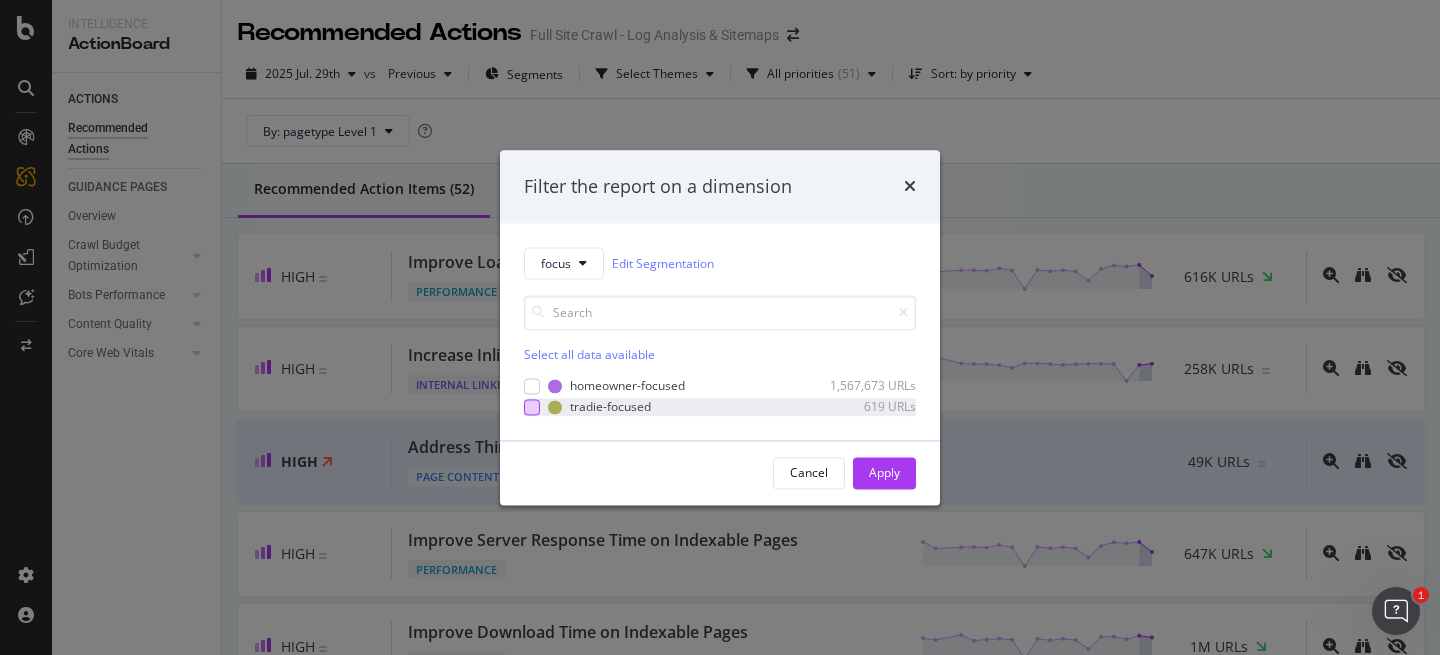 click at bounding box center (532, 407) 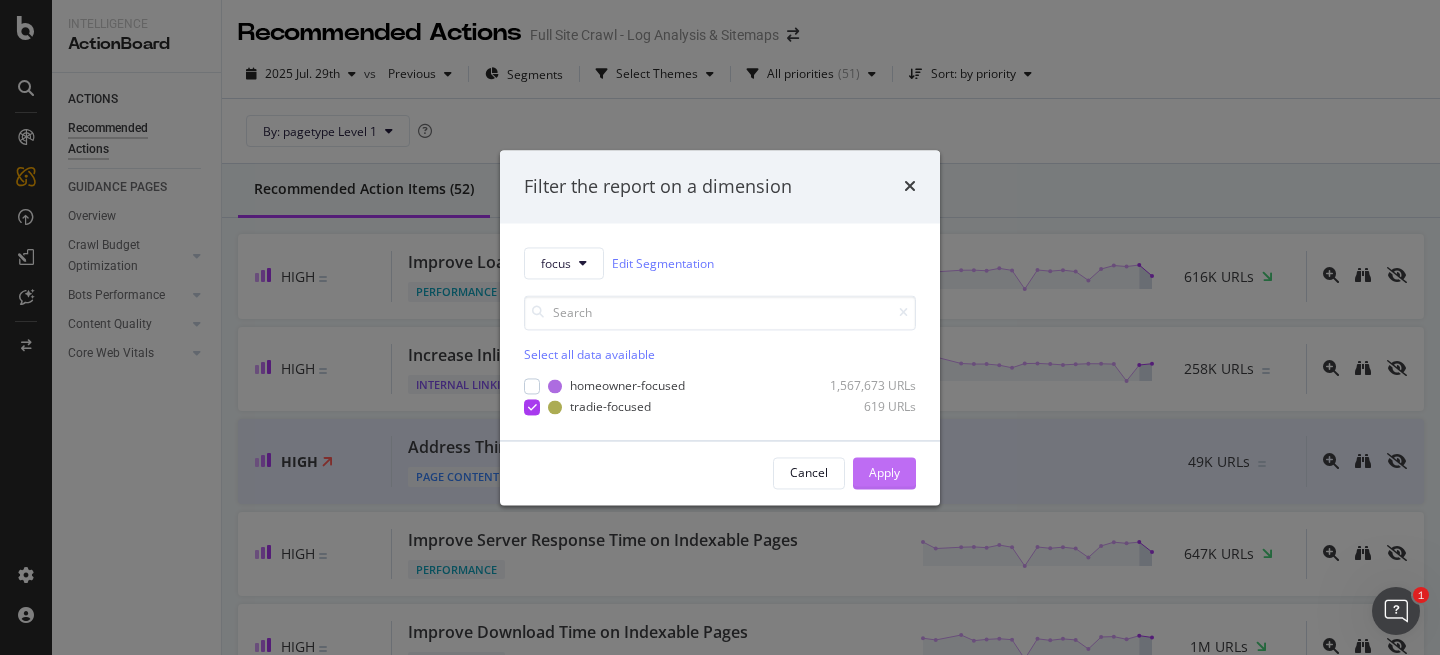 click on "Apply" at bounding box center [884, 473] 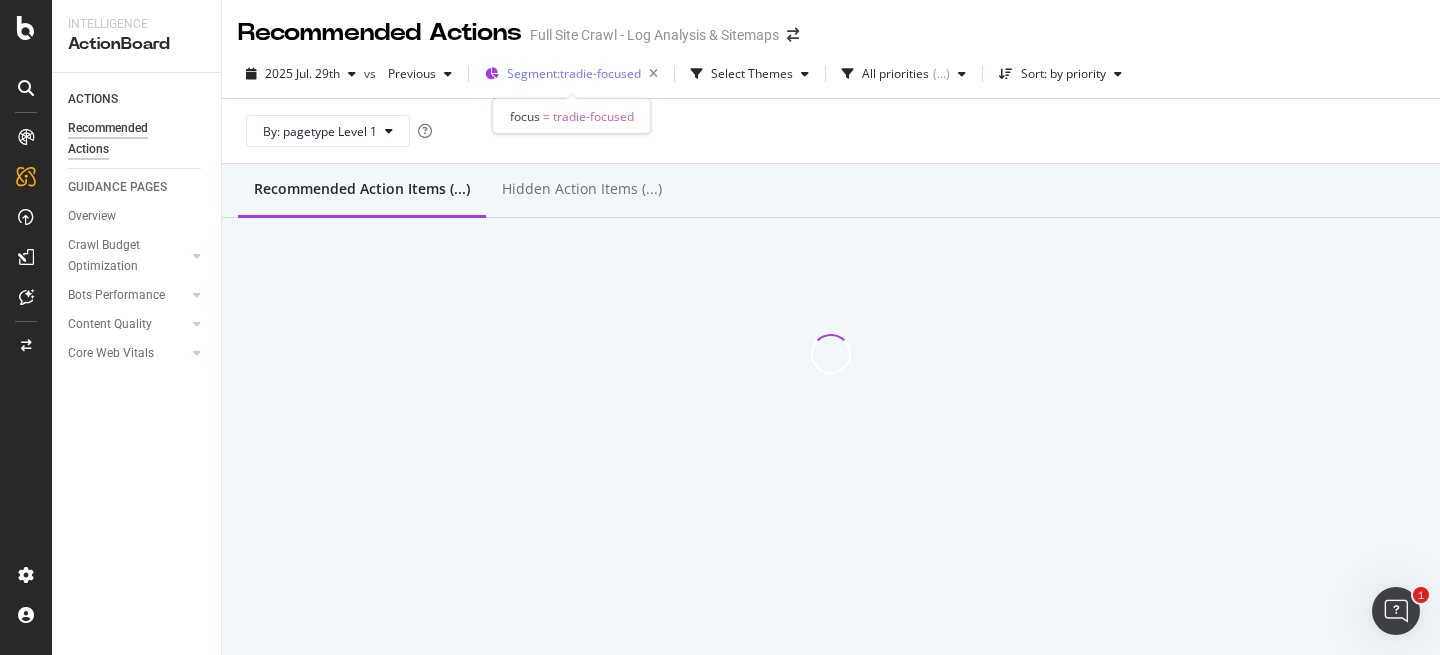 click on "Segment:  tradie-focused" at bounding box center [574, 73] 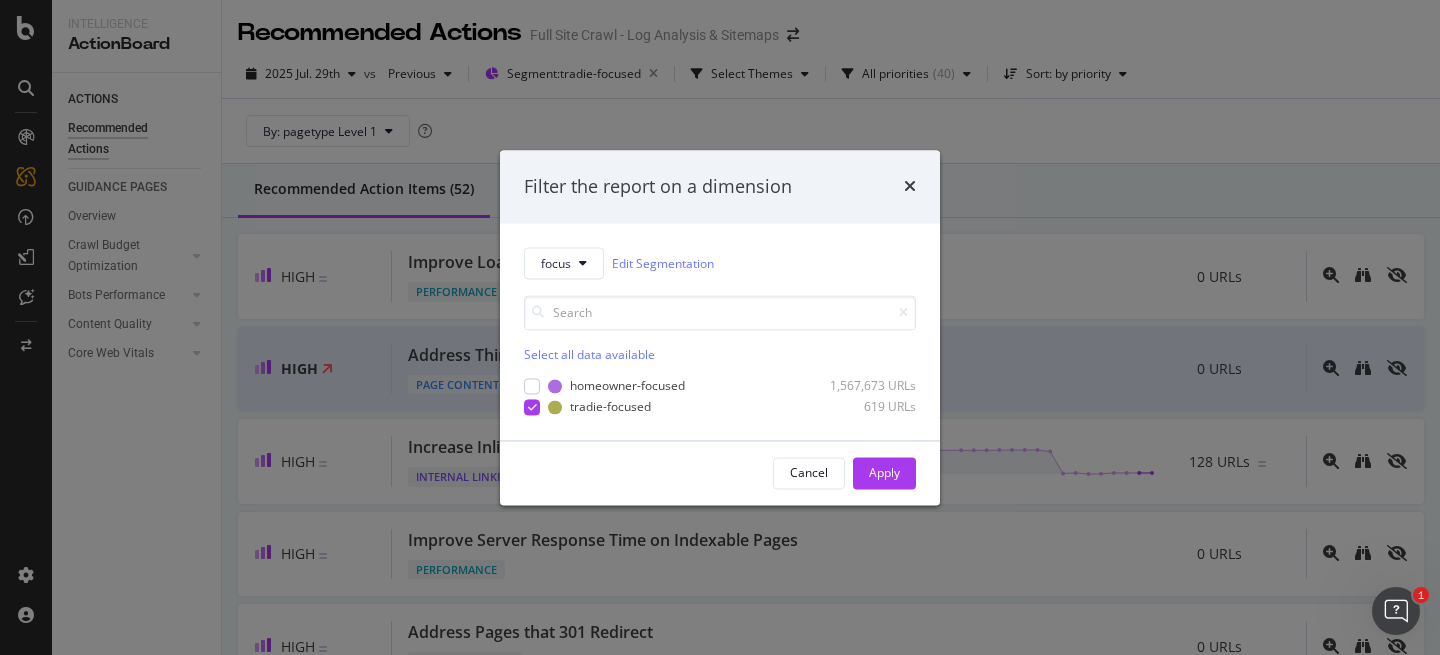 click on "Filter the report on a dimension focus Edit Segmentation Select all data available homeowner-focused 1,567,673   URLs tradie-focused 619   URLs Cancel Apply" at bounding box center [720, 327] 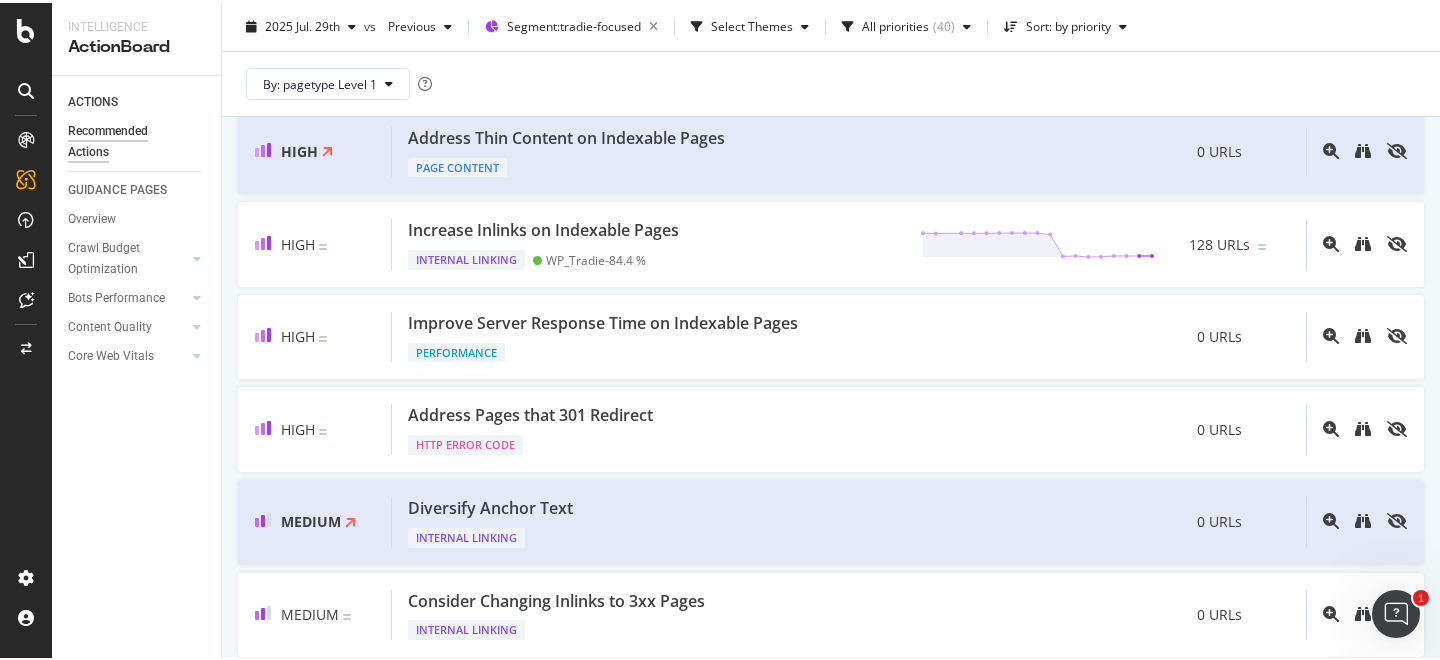 scroll, scrollTop: 0, scrollLeft: 0, axis: both 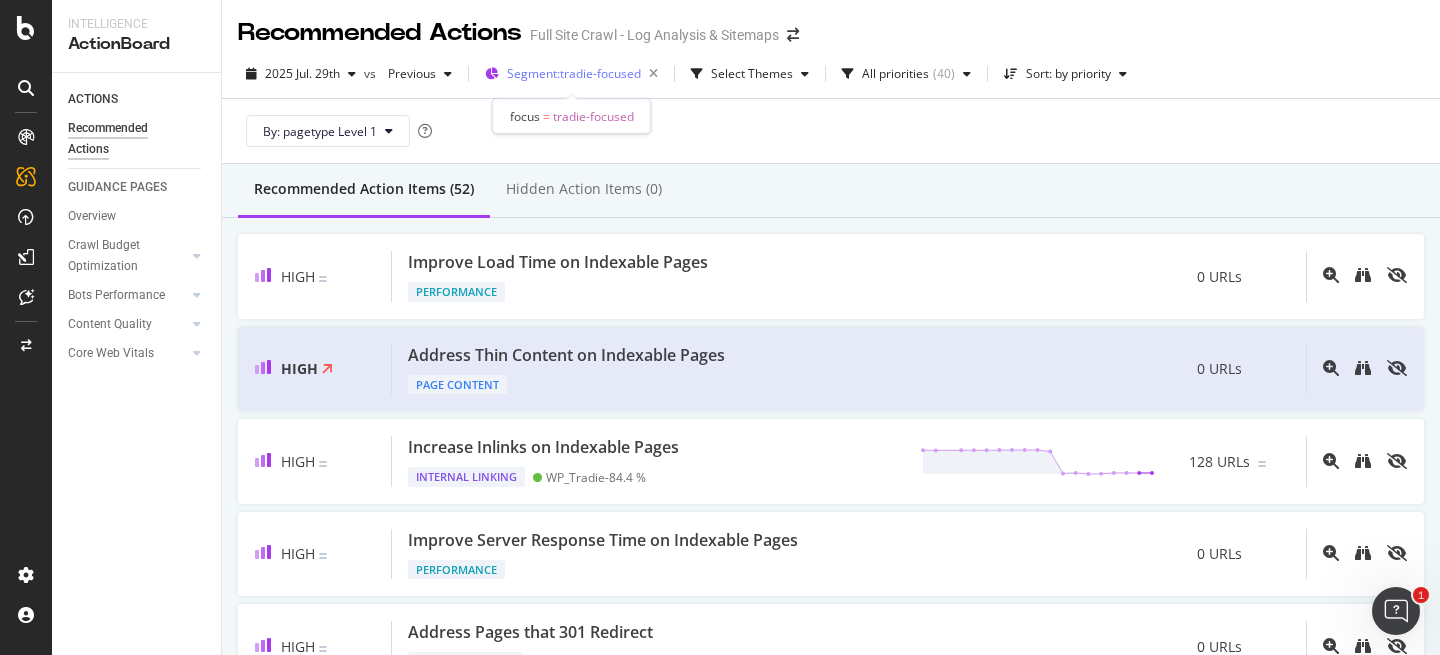 click on "Segment:  tradie-focused" at bounding box center [574, 73] 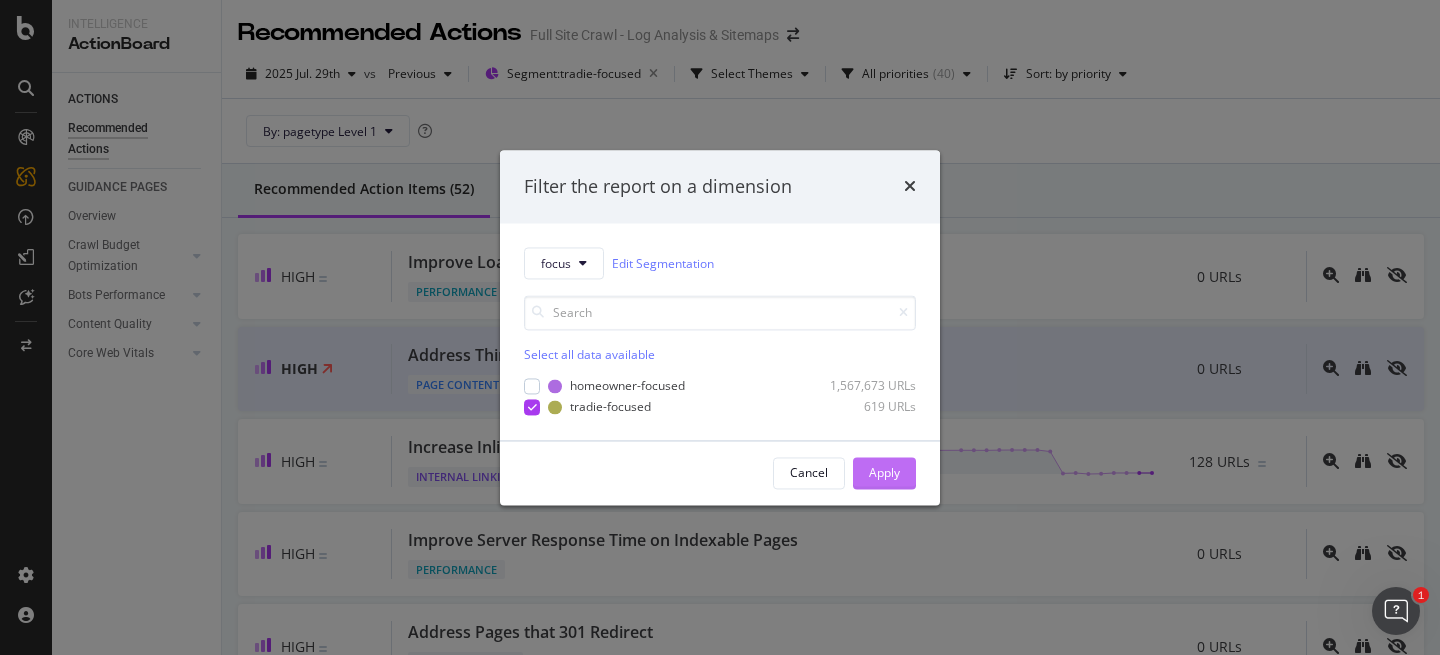 click on "Apply" at bounding box center [884, 472] 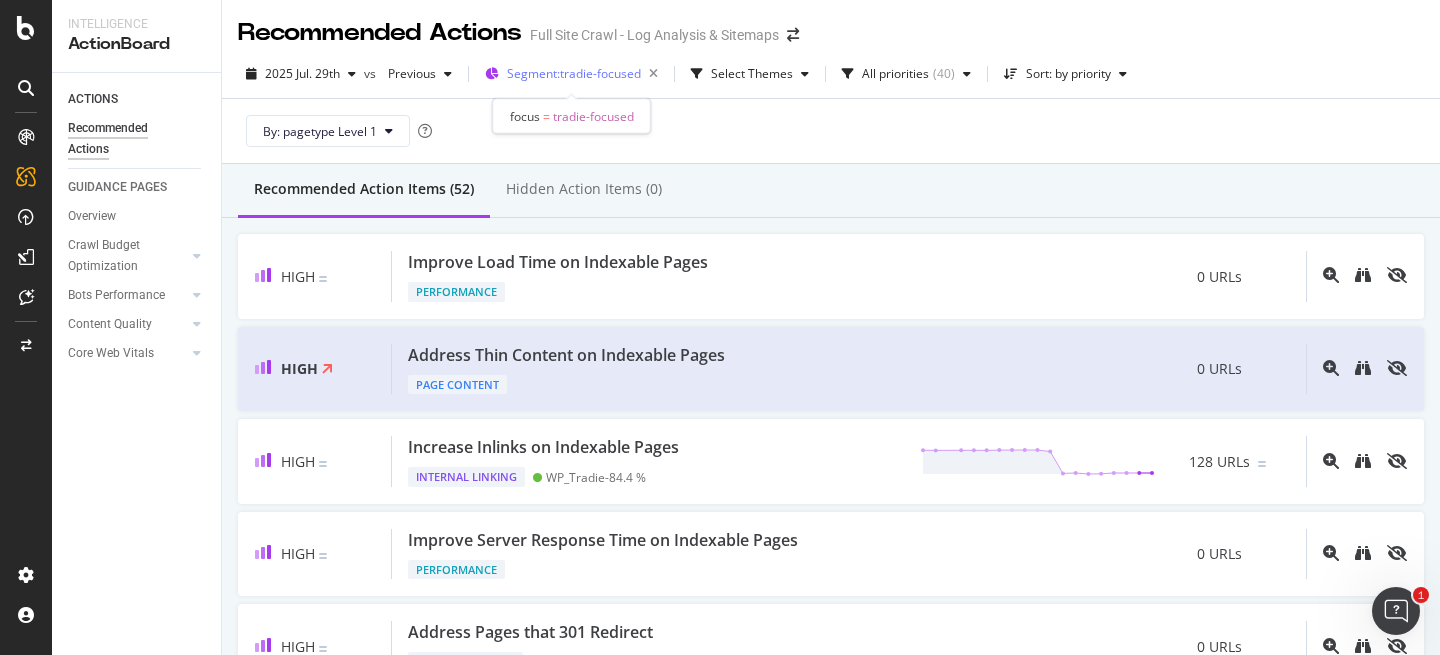 click on "Segment:  tradie-focused" at bounding box center (574, 73) 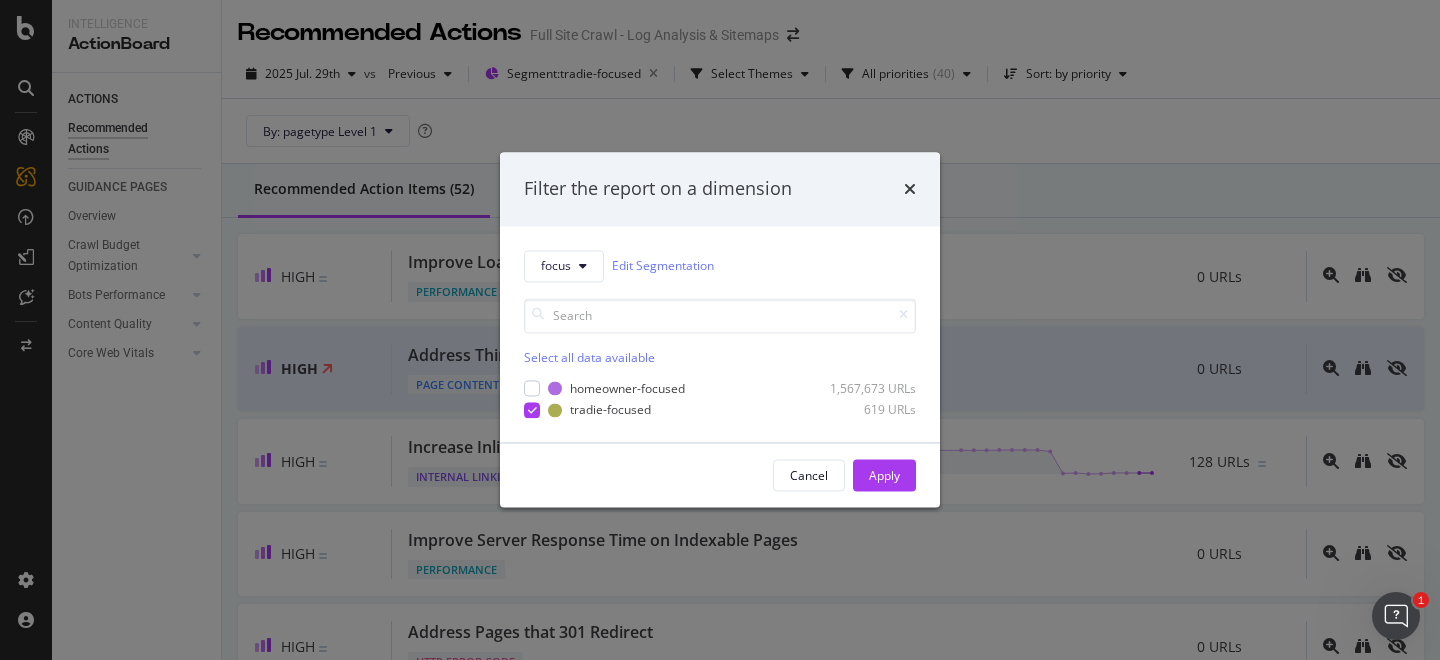 click at bounding box center (910, 189) 